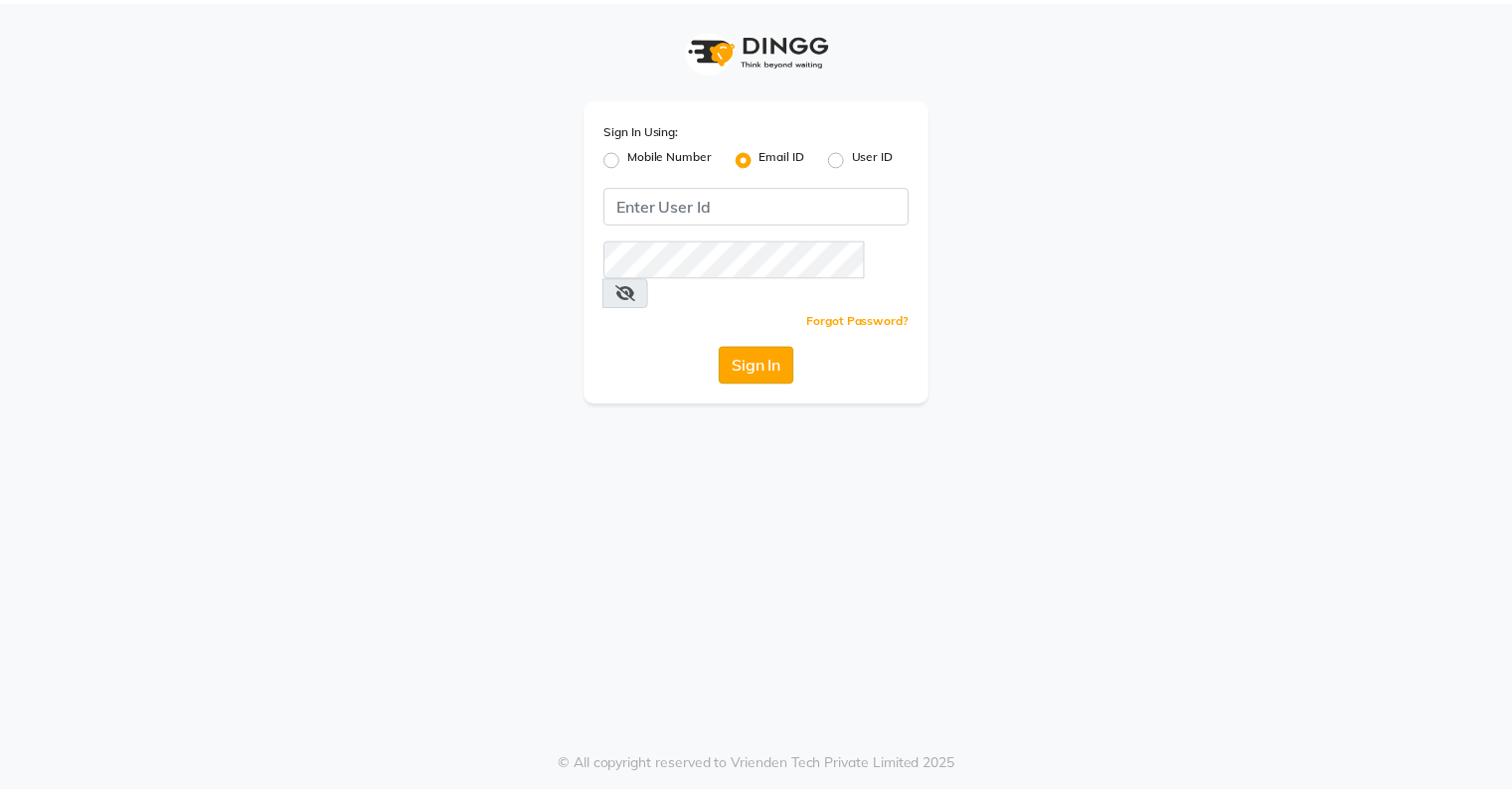 scroll, scrollTop: 0, scrollLeft: 0, axis: both 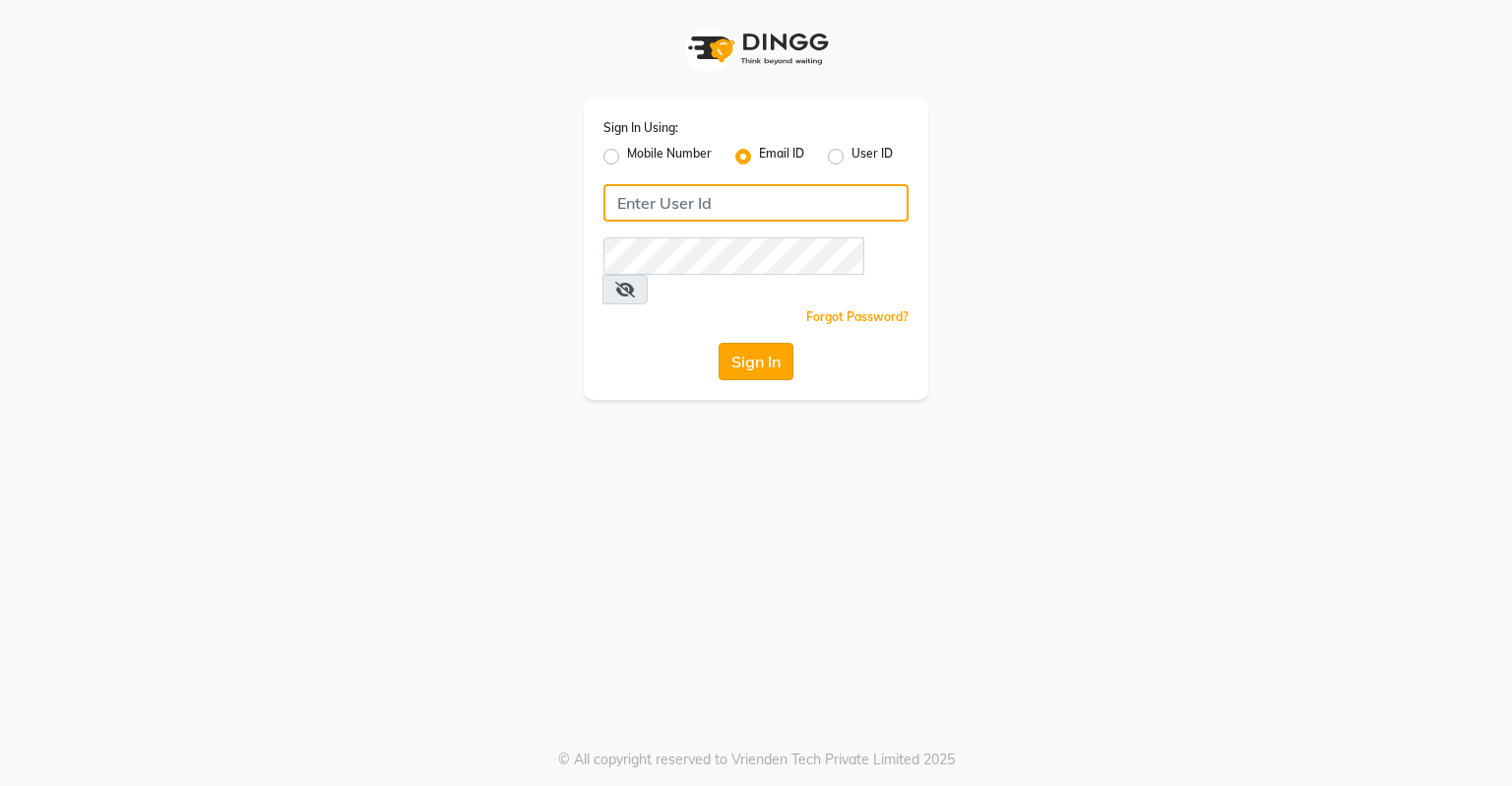 type on "[EMAIL]" 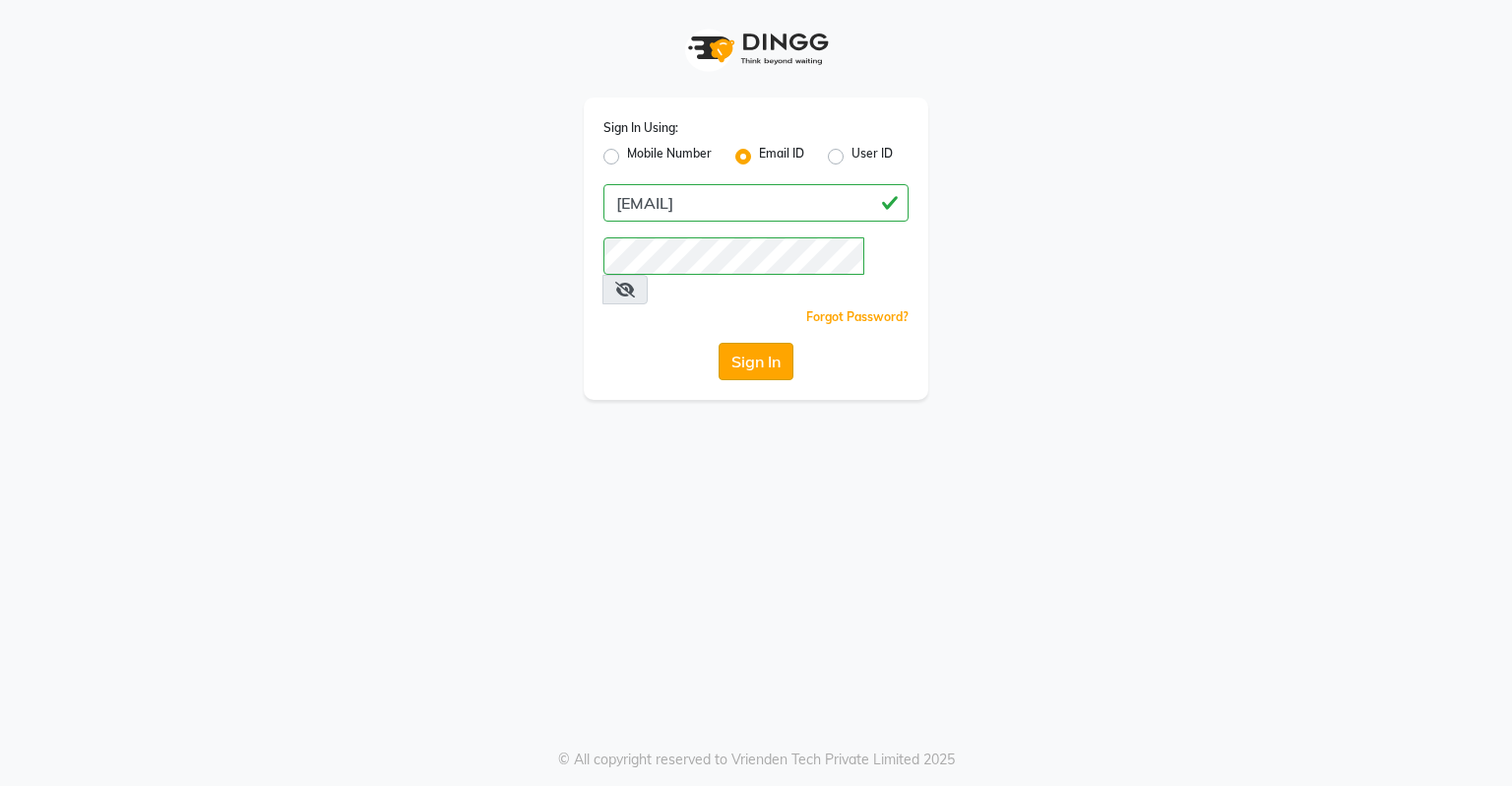 click on "Sign In" 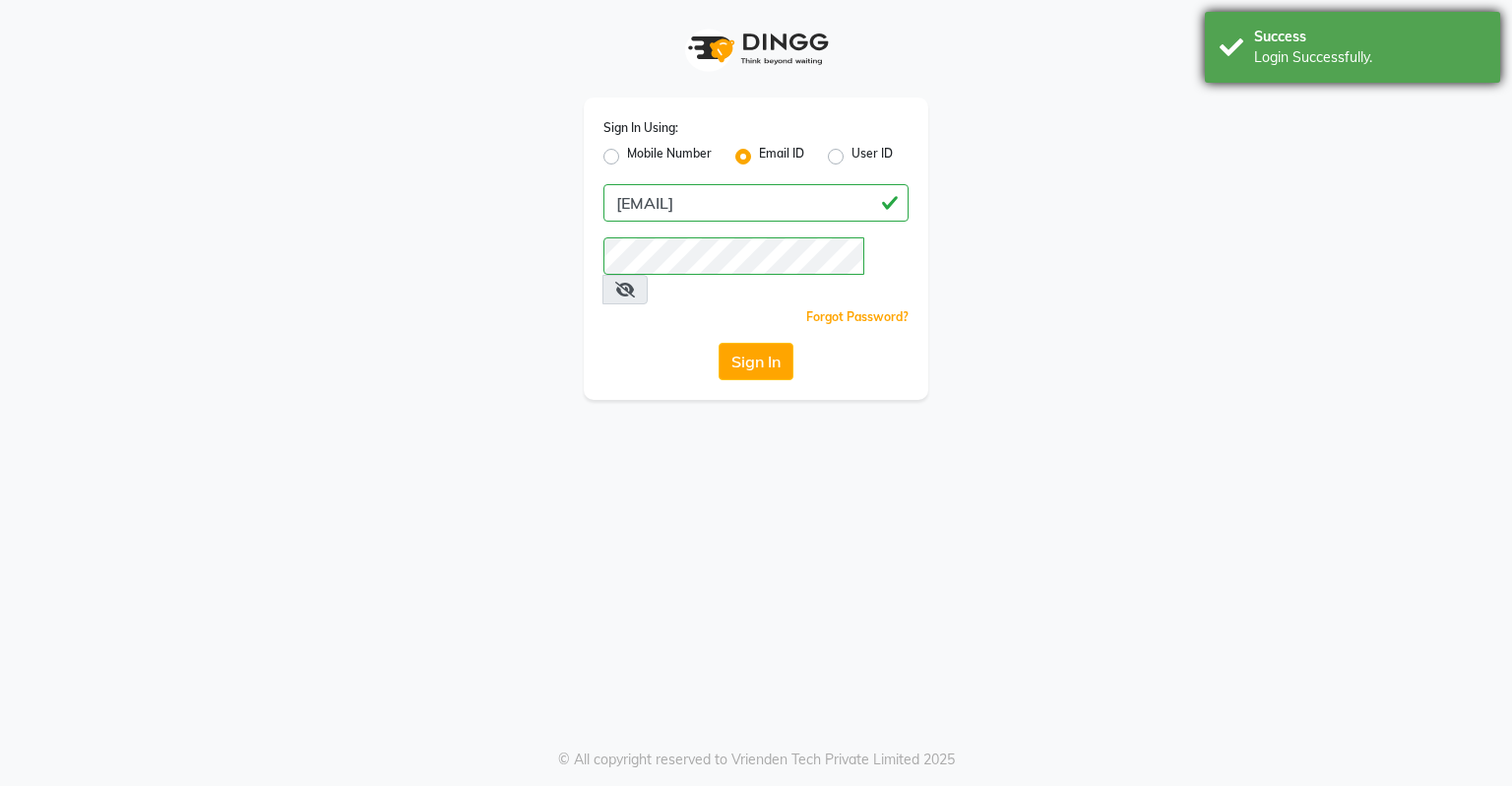 click on "Login Successfully." at bounding box center (1369, 57) 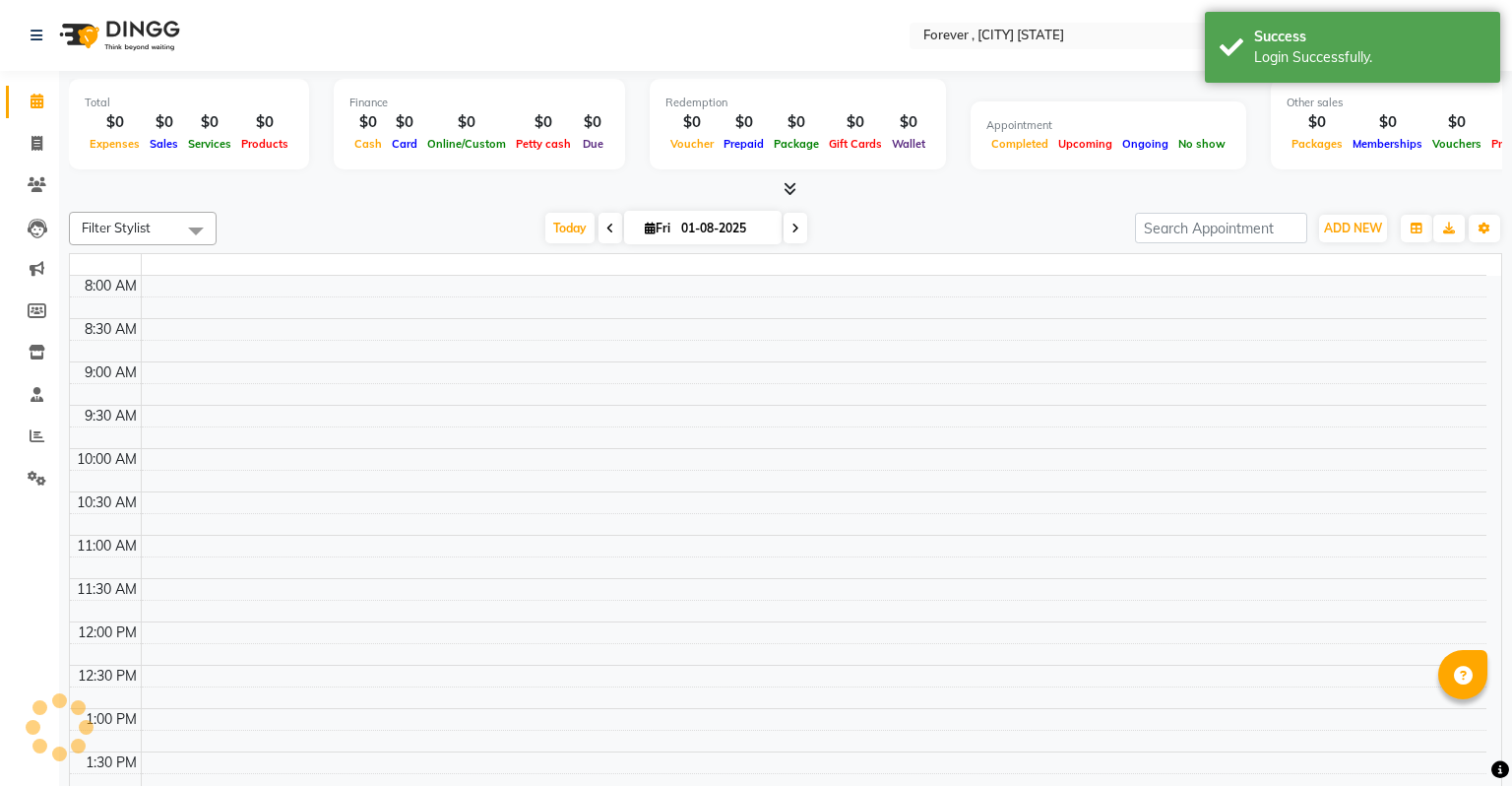 select on "en" 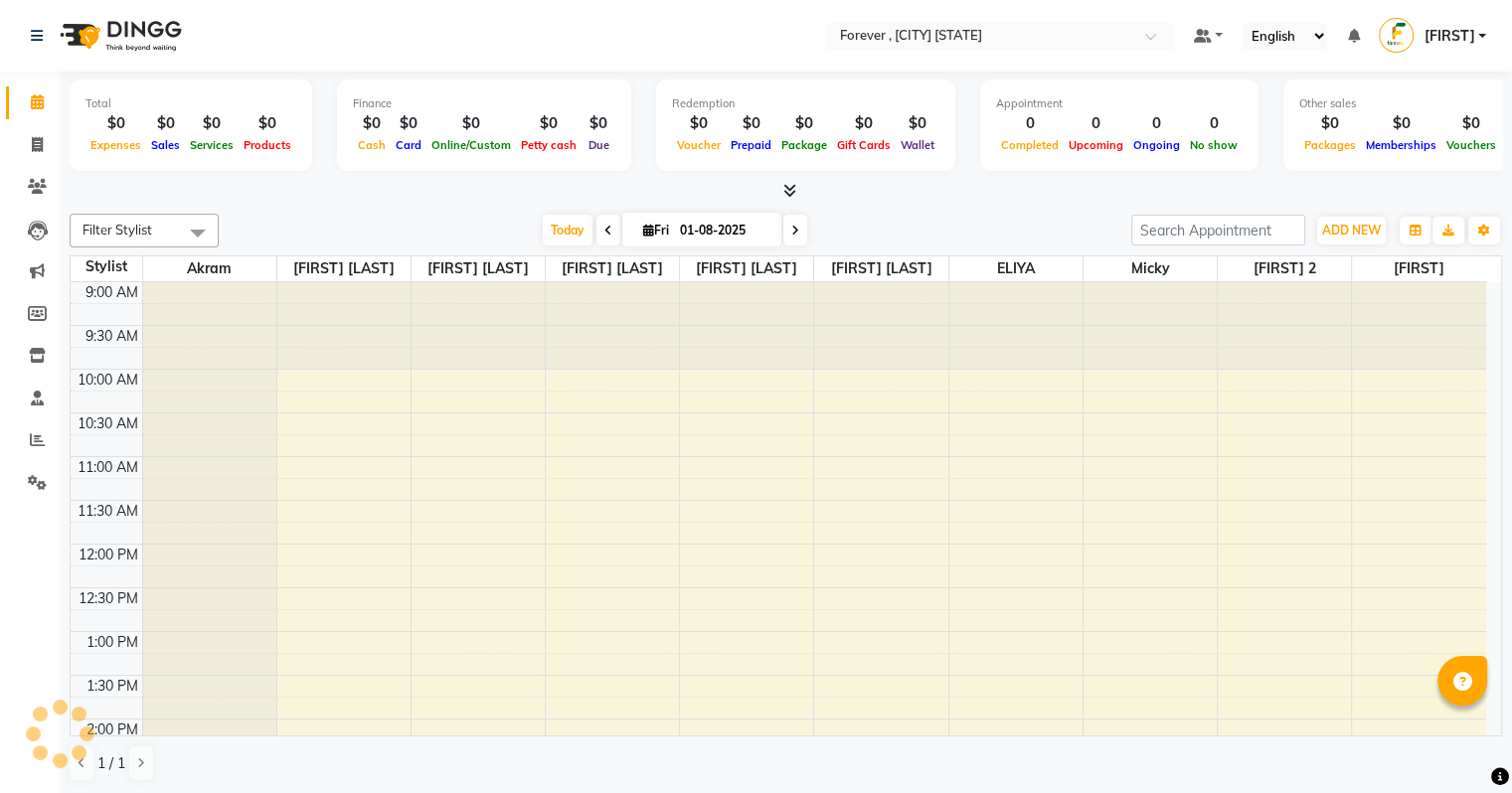 scroll, scrollTop: 0, scrollLeft: 0, axis: both 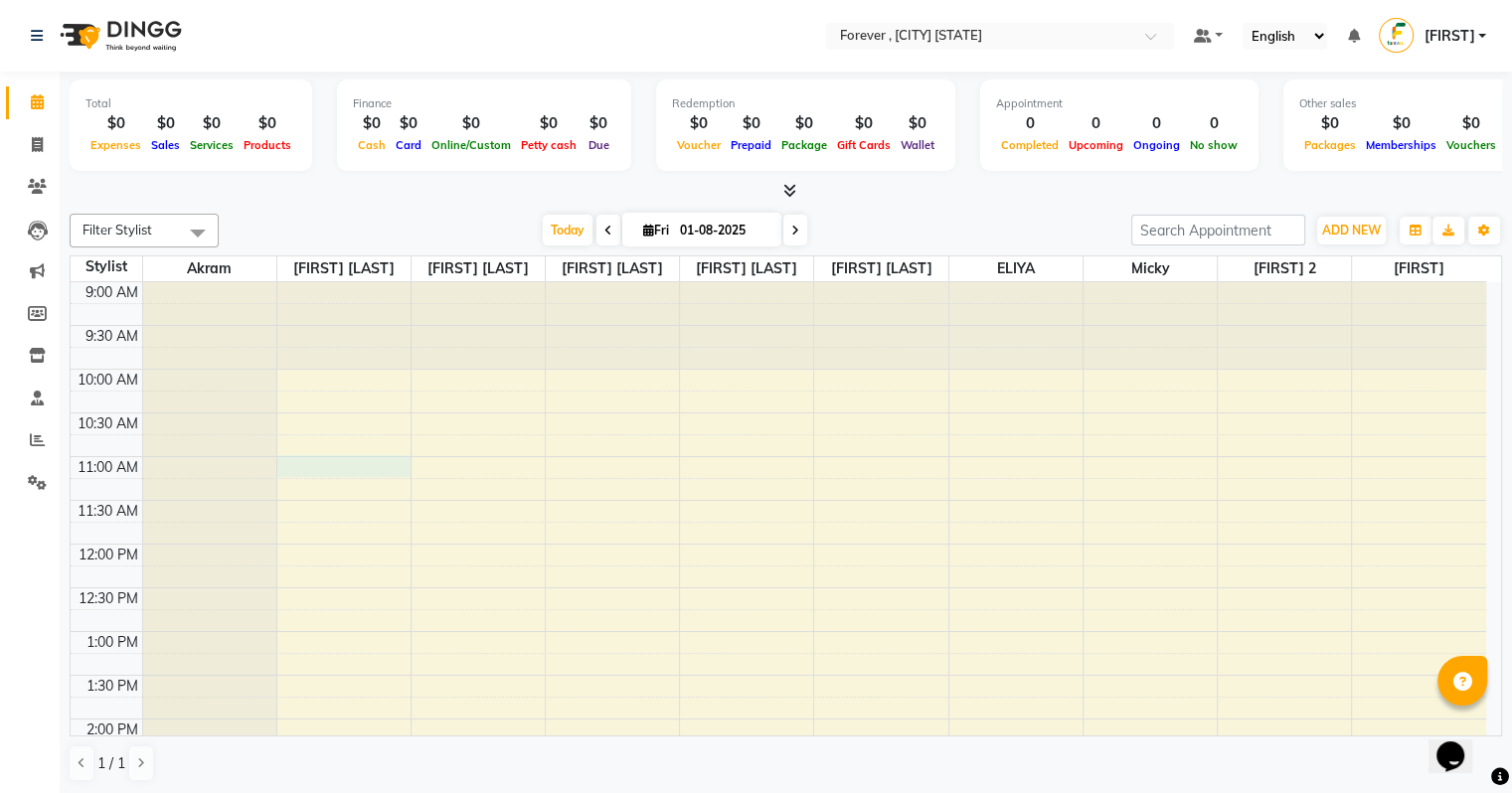 click on "9:00 AM 9:30 AM 10:00 AM 10:30 AM 11:00 AM 11:30 AM 12:00 PM 12:30 PM 1:00 PM 1:30 PM 2:00 PM 2:30 PM 3:00 PM 3:30 PM 4:00 PM 4:30 PM 5:00 PM 5:30 PM 6:00 PM 6:30 PM 7:00 PM 7:30 PM 8:00 PM 8:30 PM 9:00 PM 9:30 PM 10:00 PM 10:30 PM" at bounding box center (778, 893) 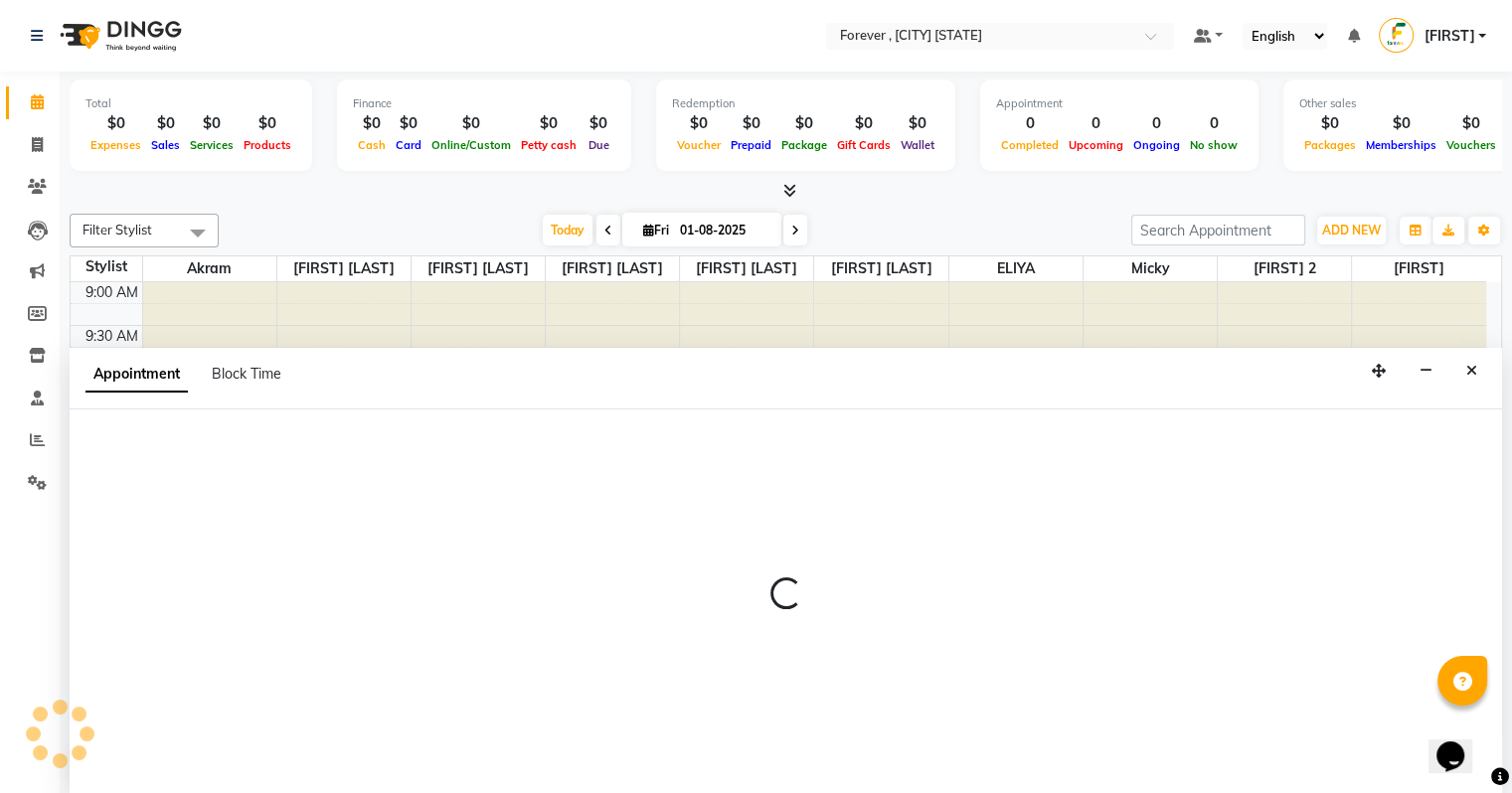 scroll, scrollTop: 0, scrollLeft: 0, axis: both 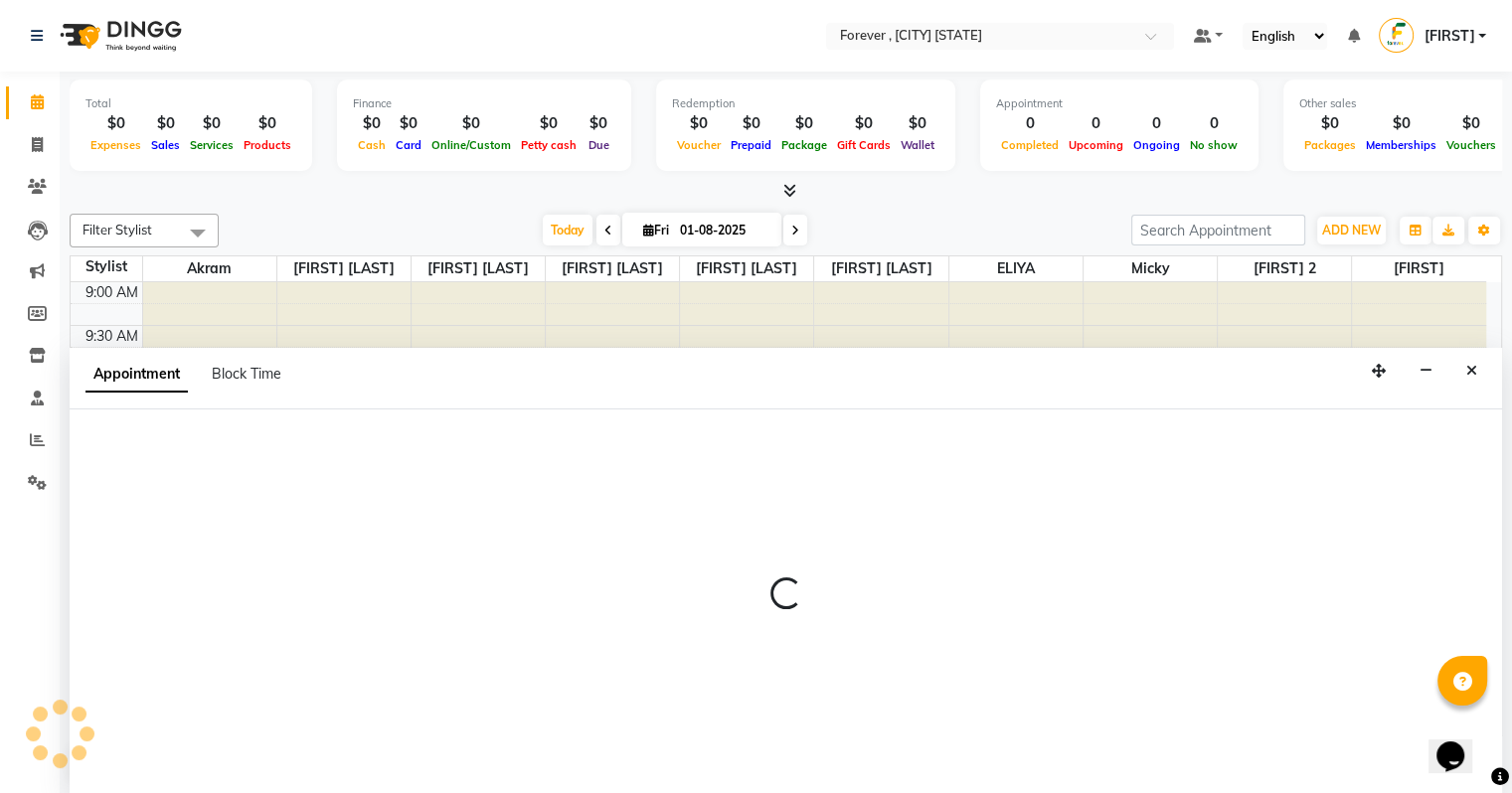 select on "[ZIP]" 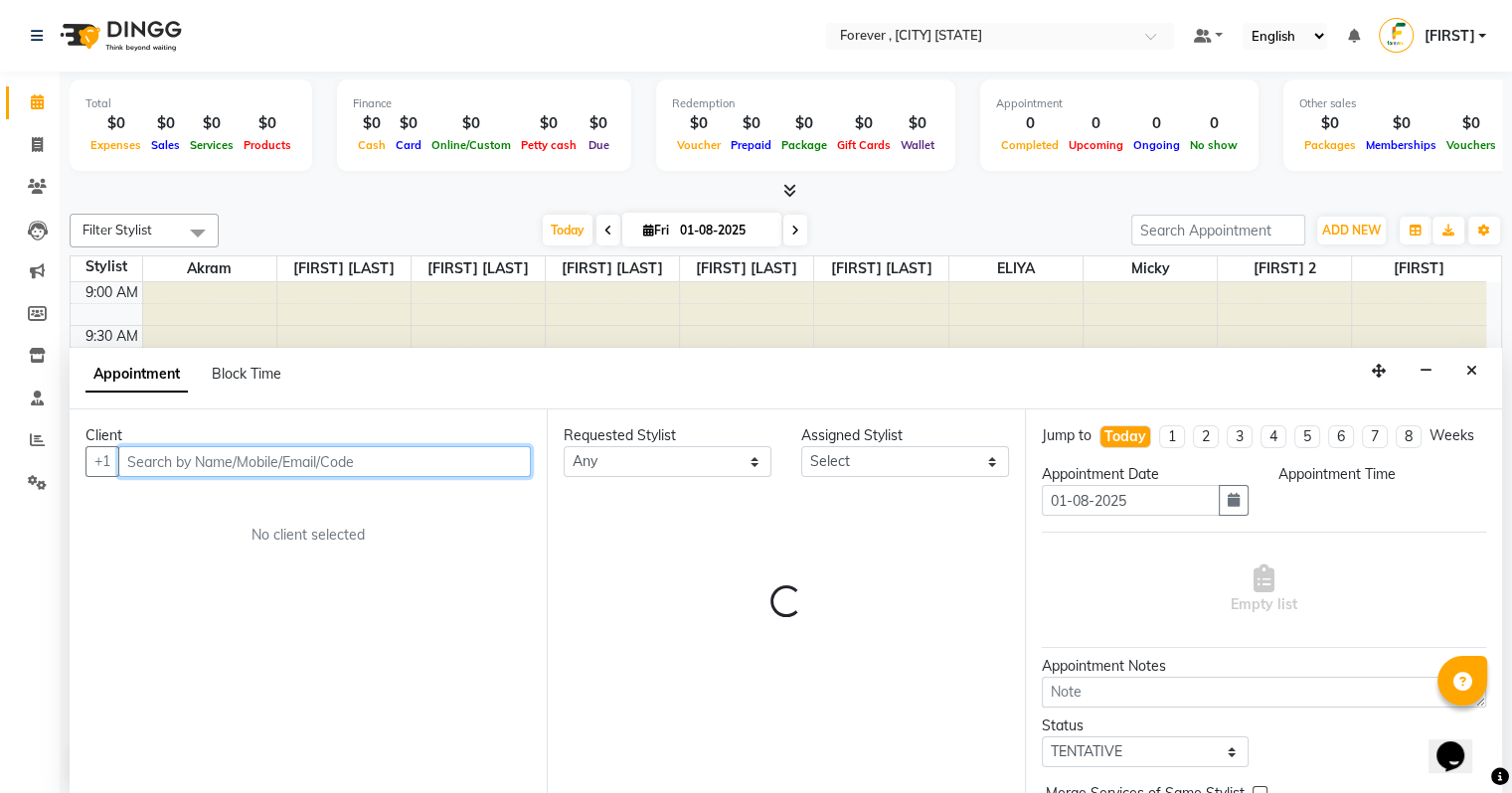select on "660" 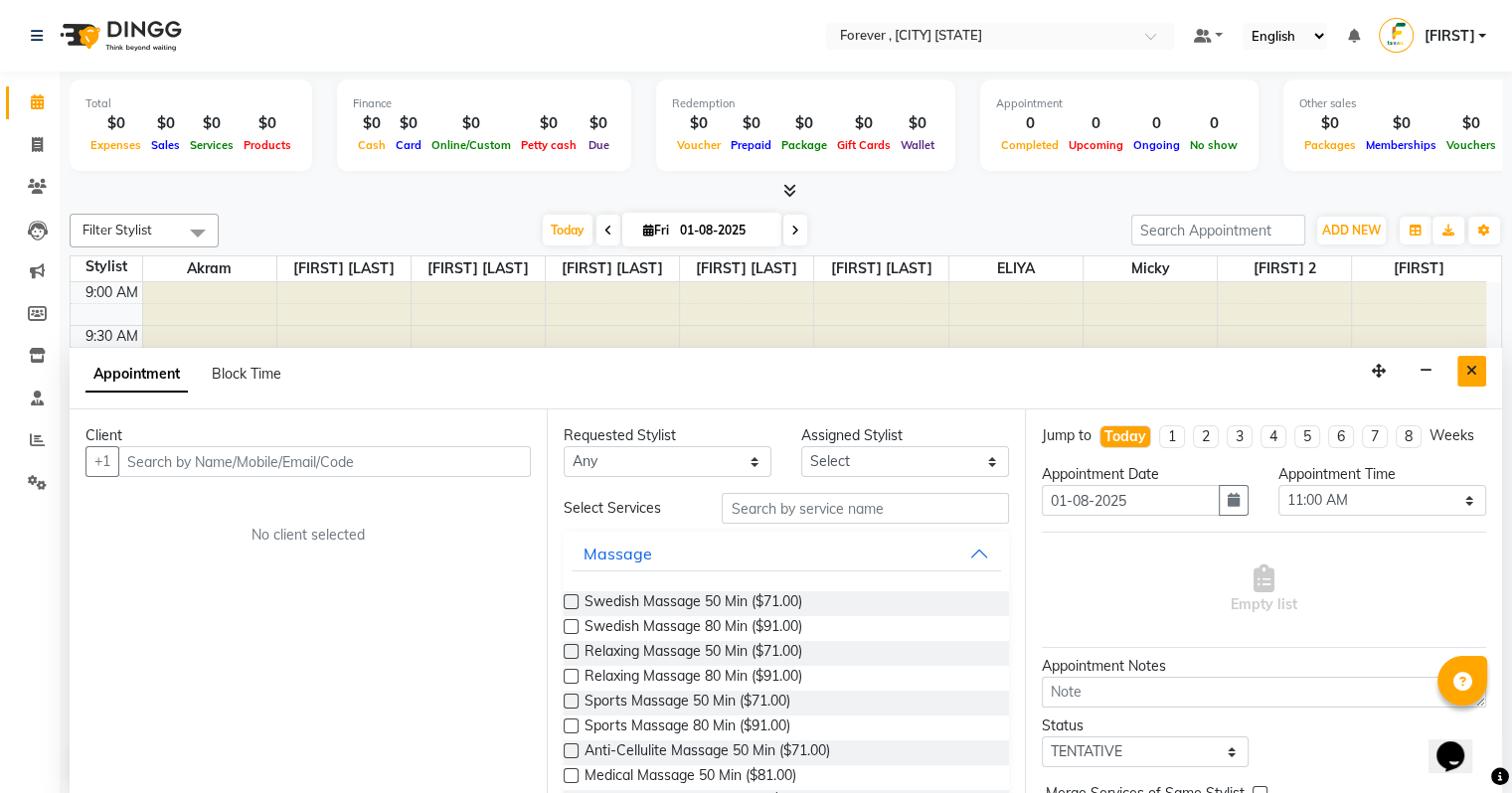 click at bounding box center (1471, 371) 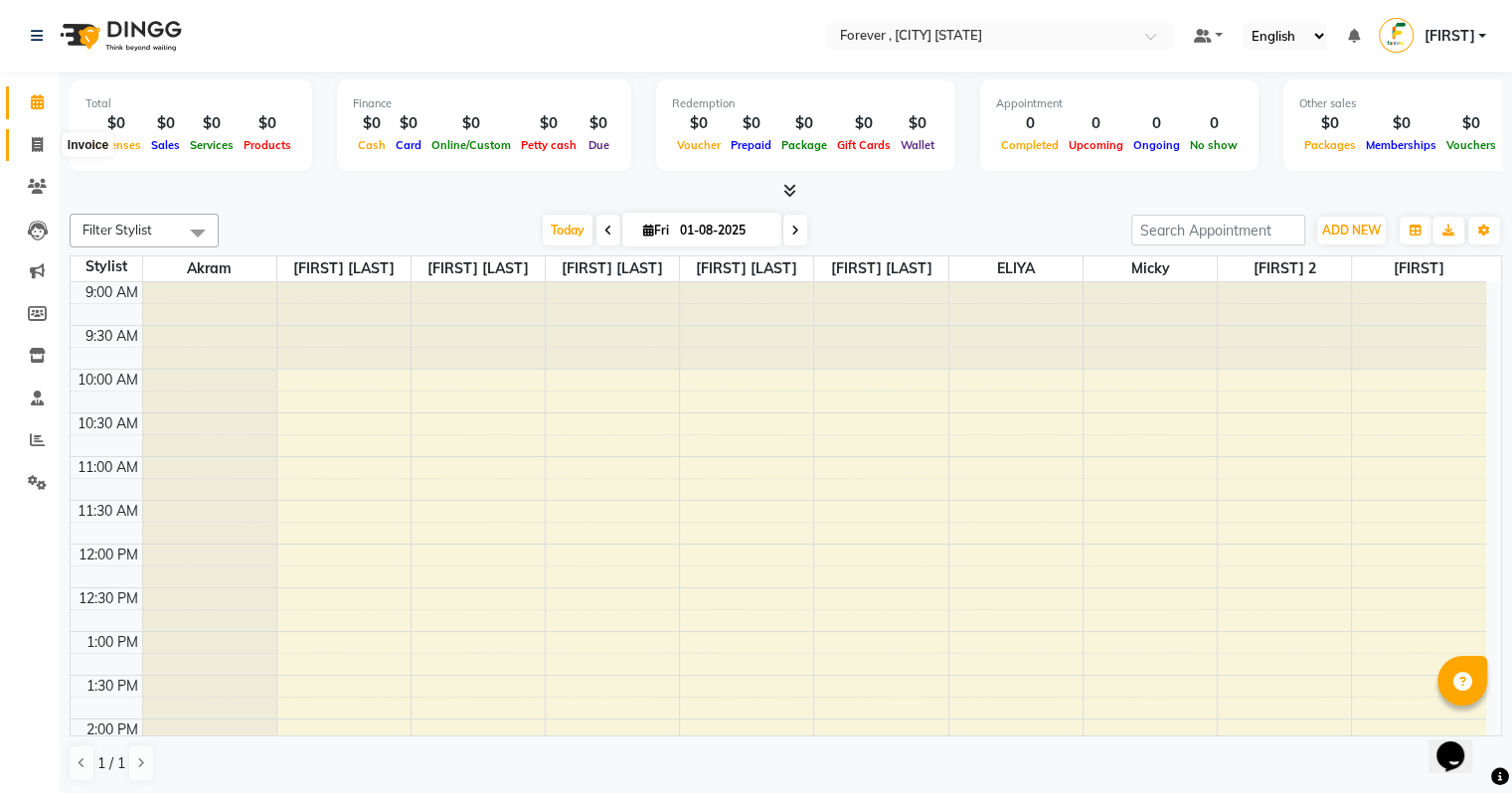 click 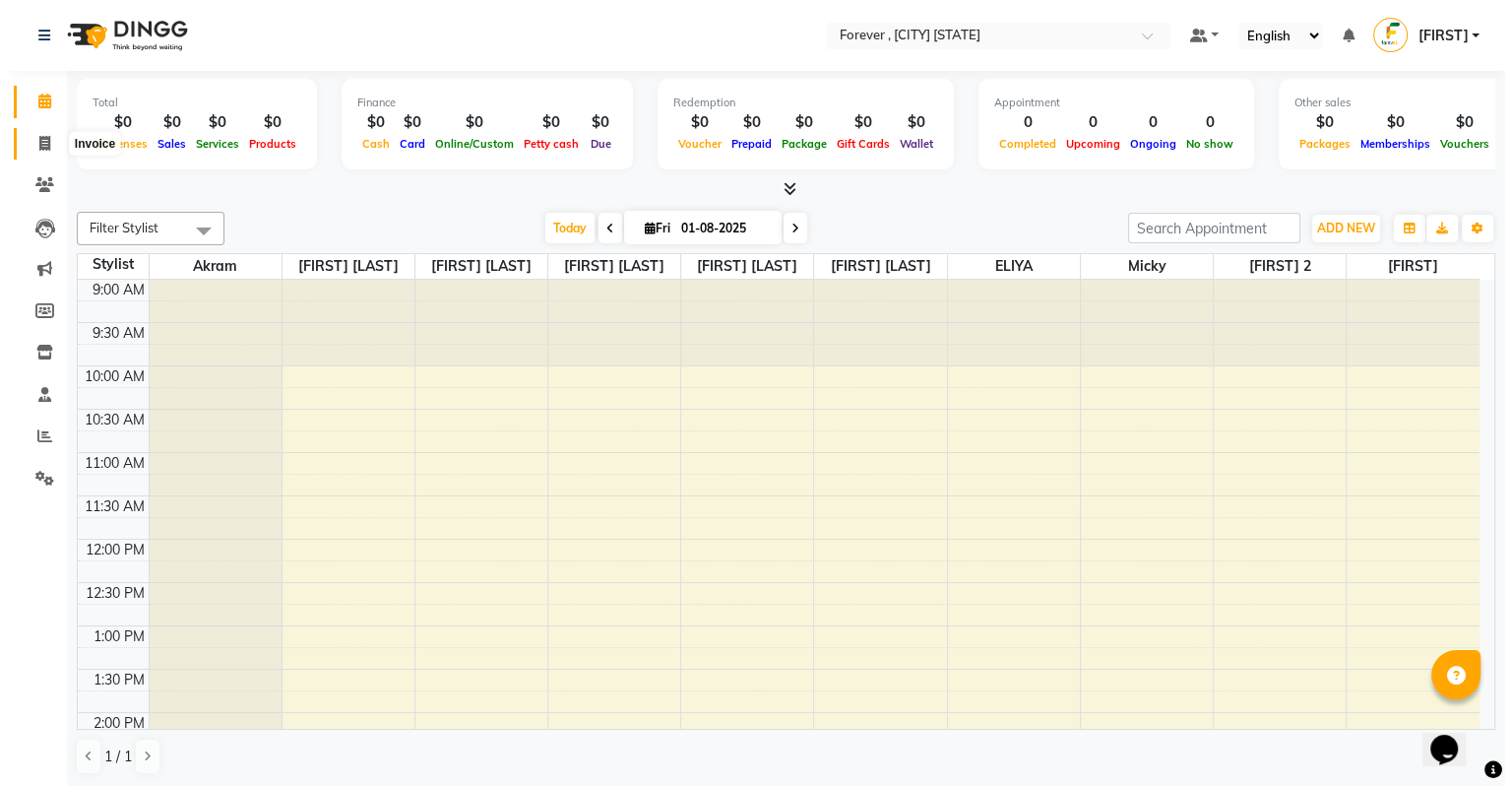 scroll, scrollTop: 0, scrollLeft: 0, axis: both 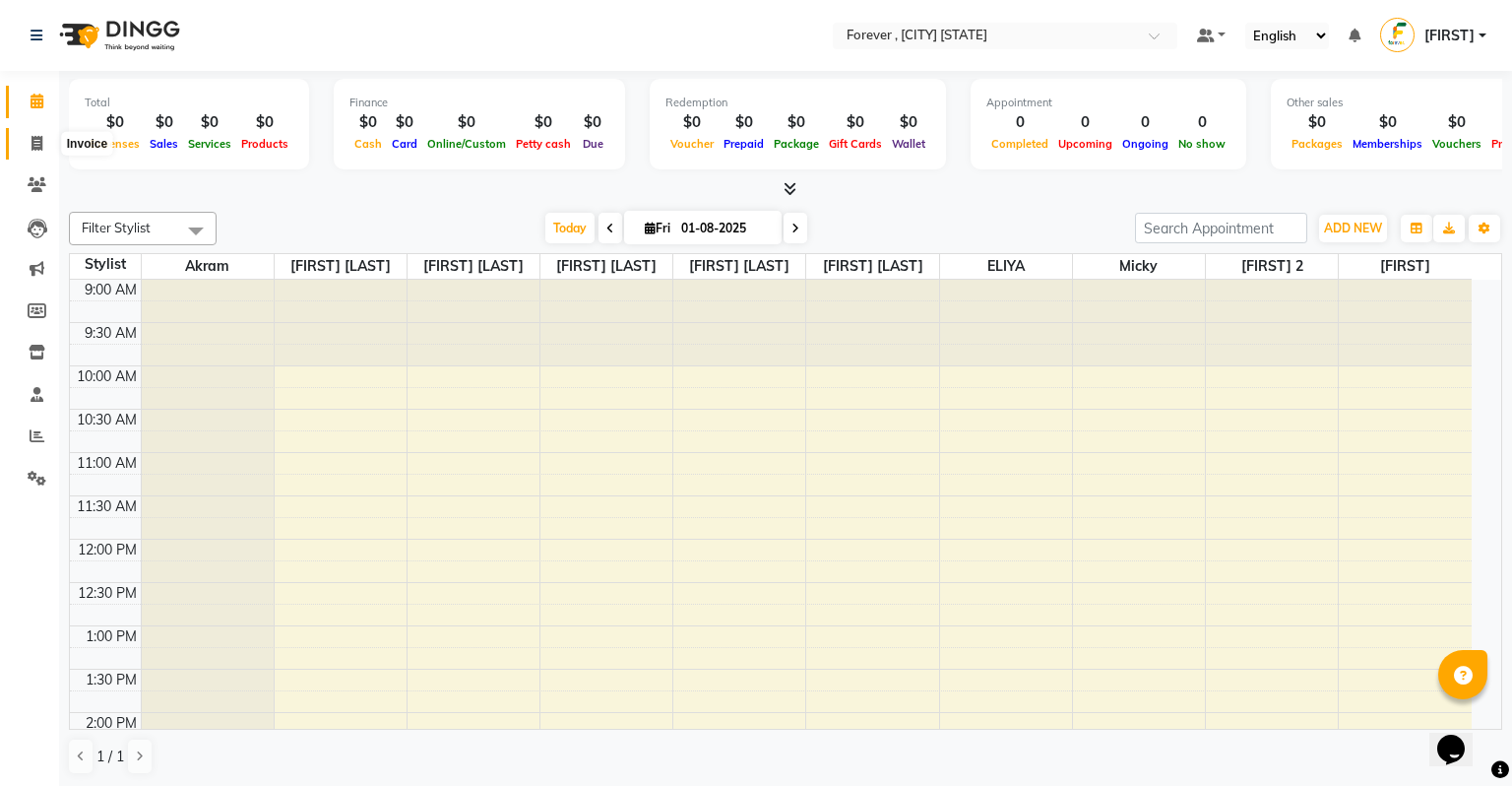 select on "service" 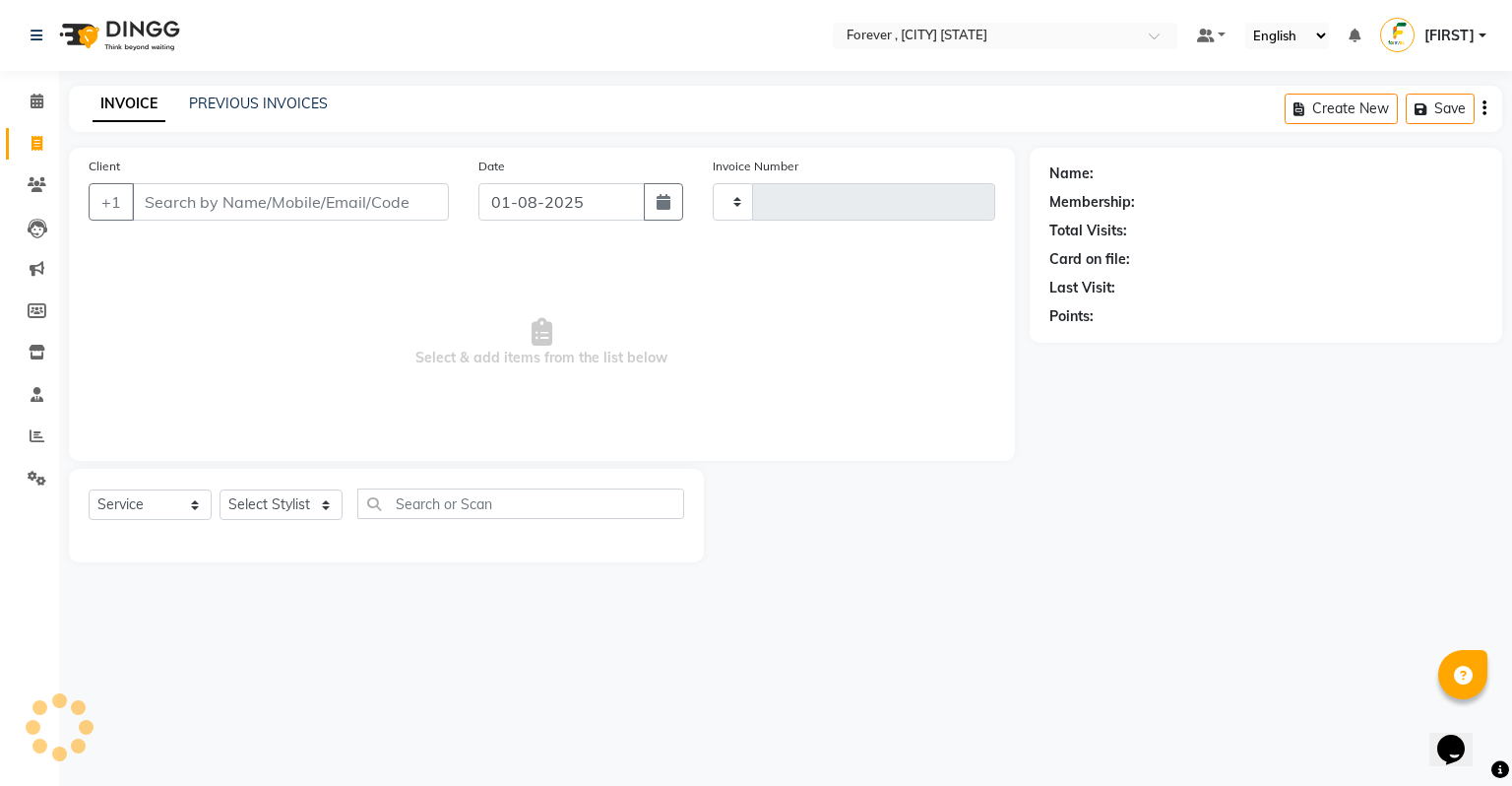type on "0013" 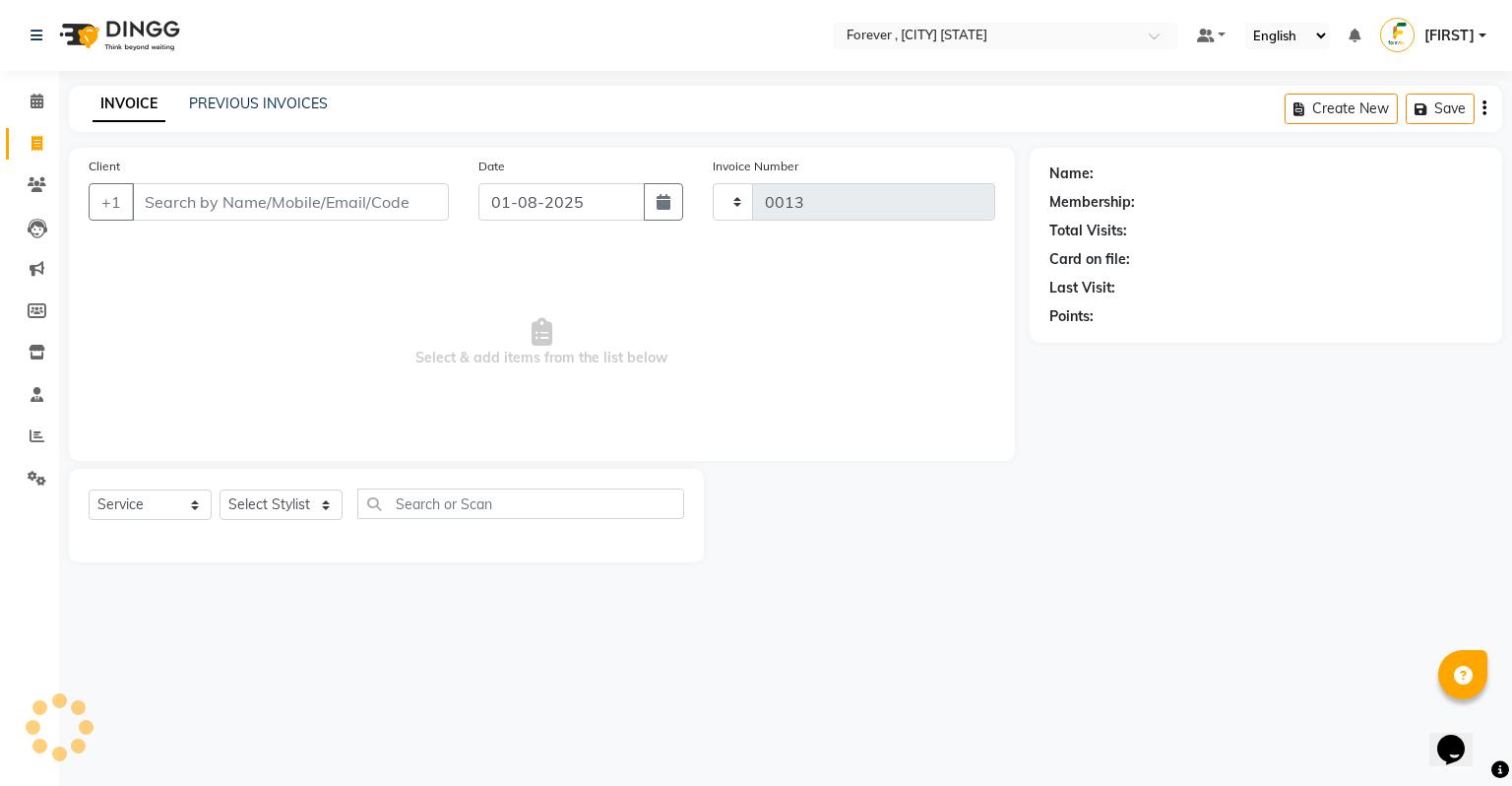 select on "3852" 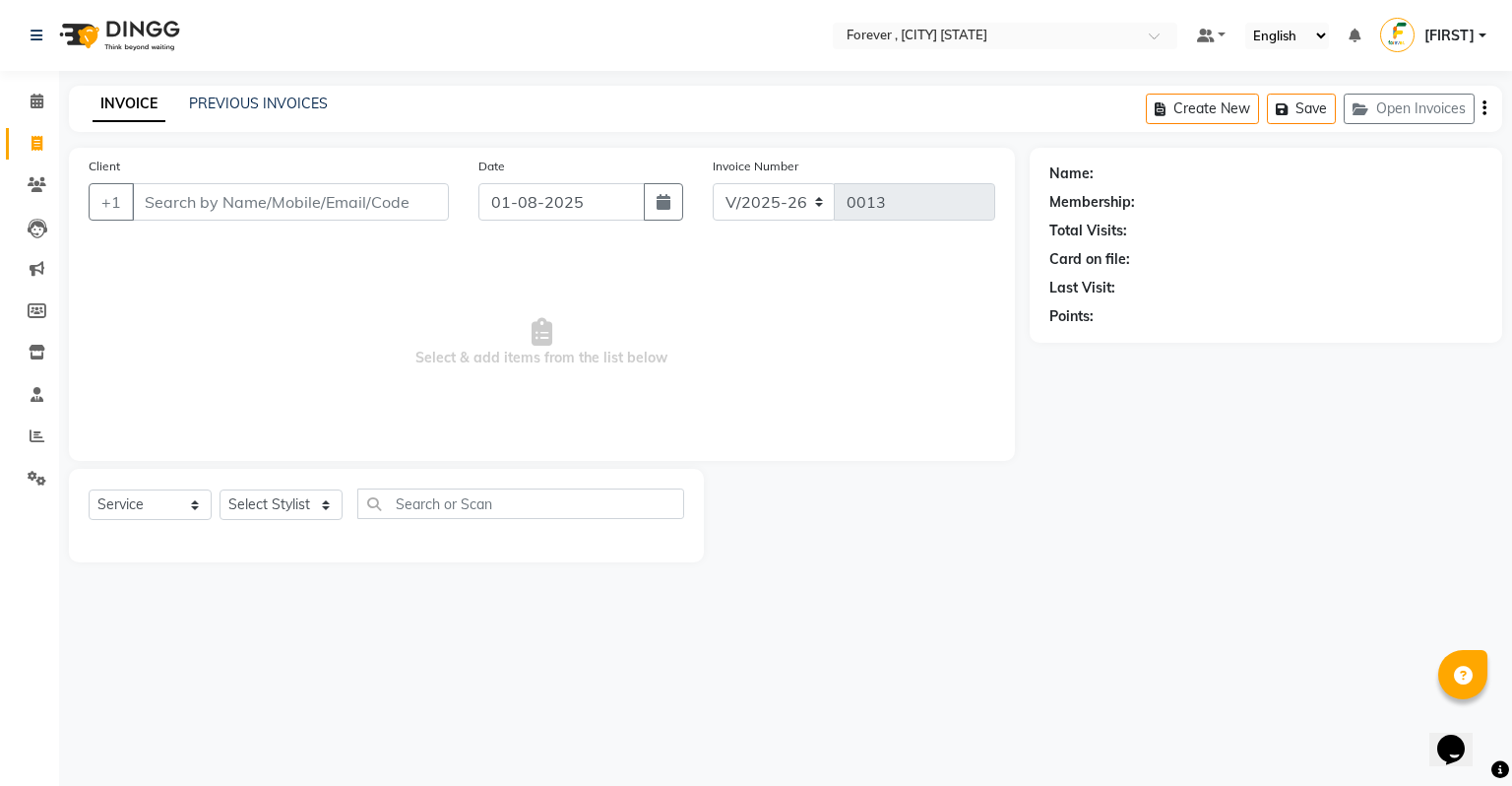 click on "Client" at bounding box center (290, 202) 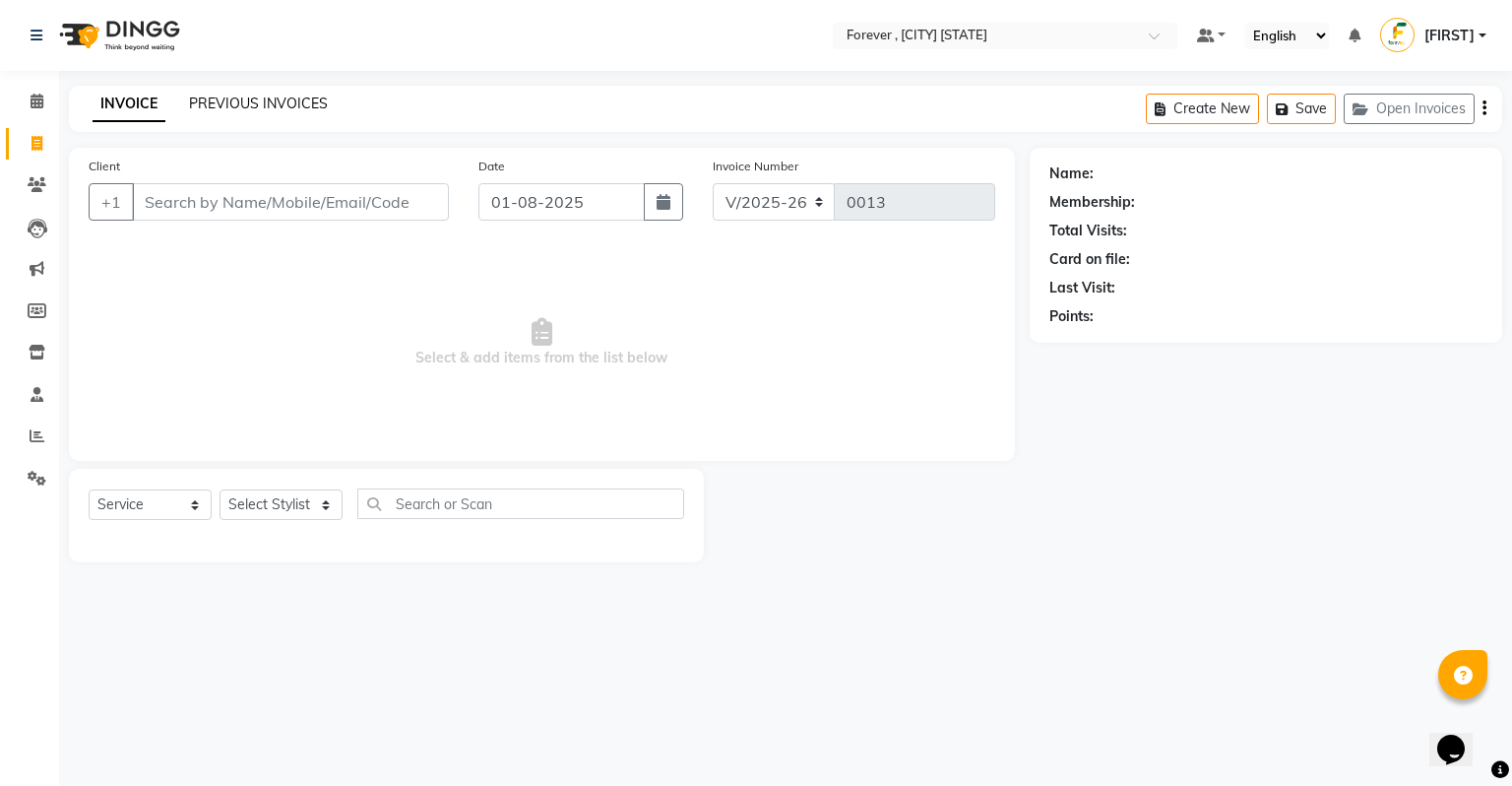 click on "PREVIOUS INVOICES" 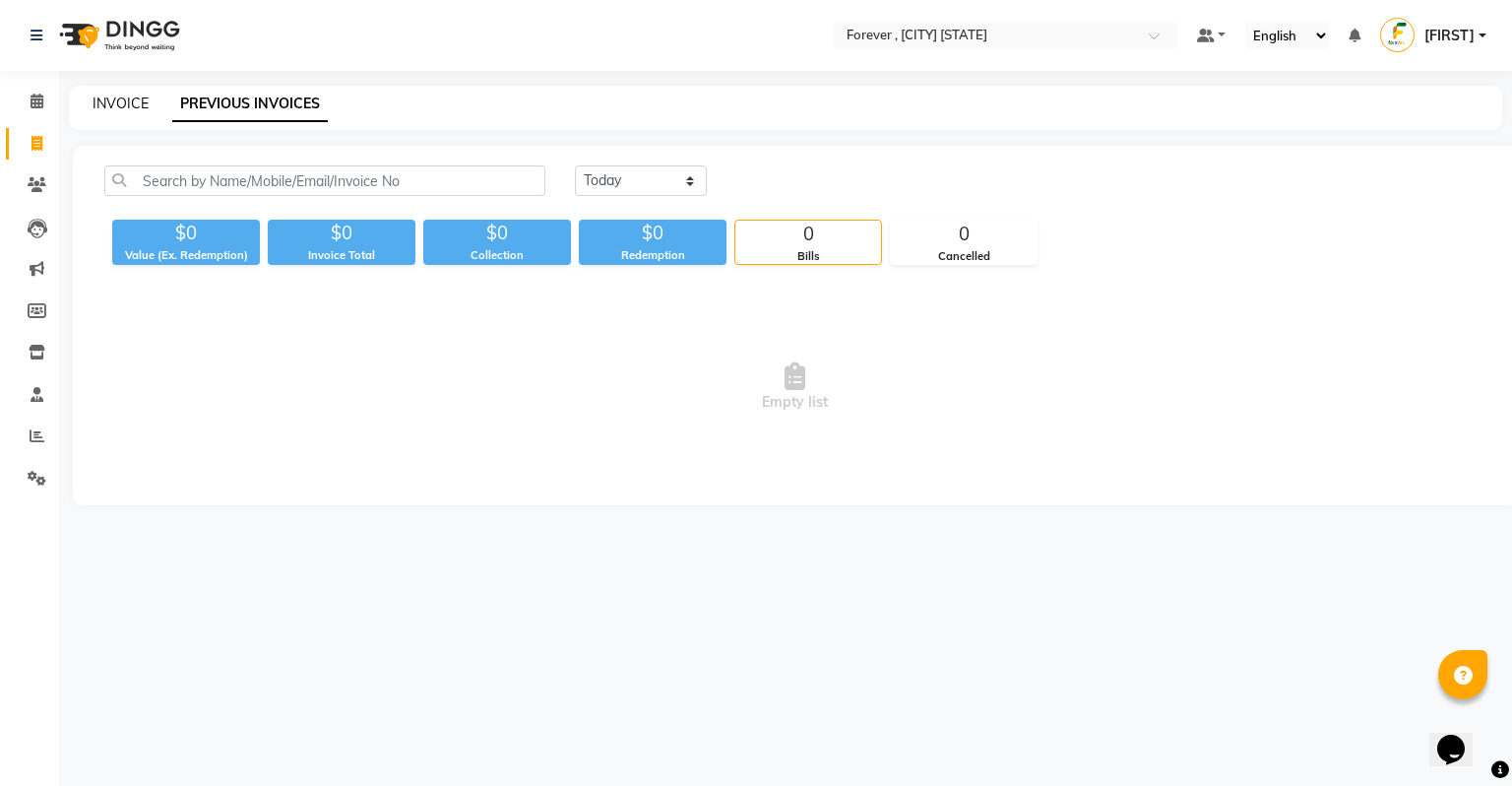 click on "INVOICE" 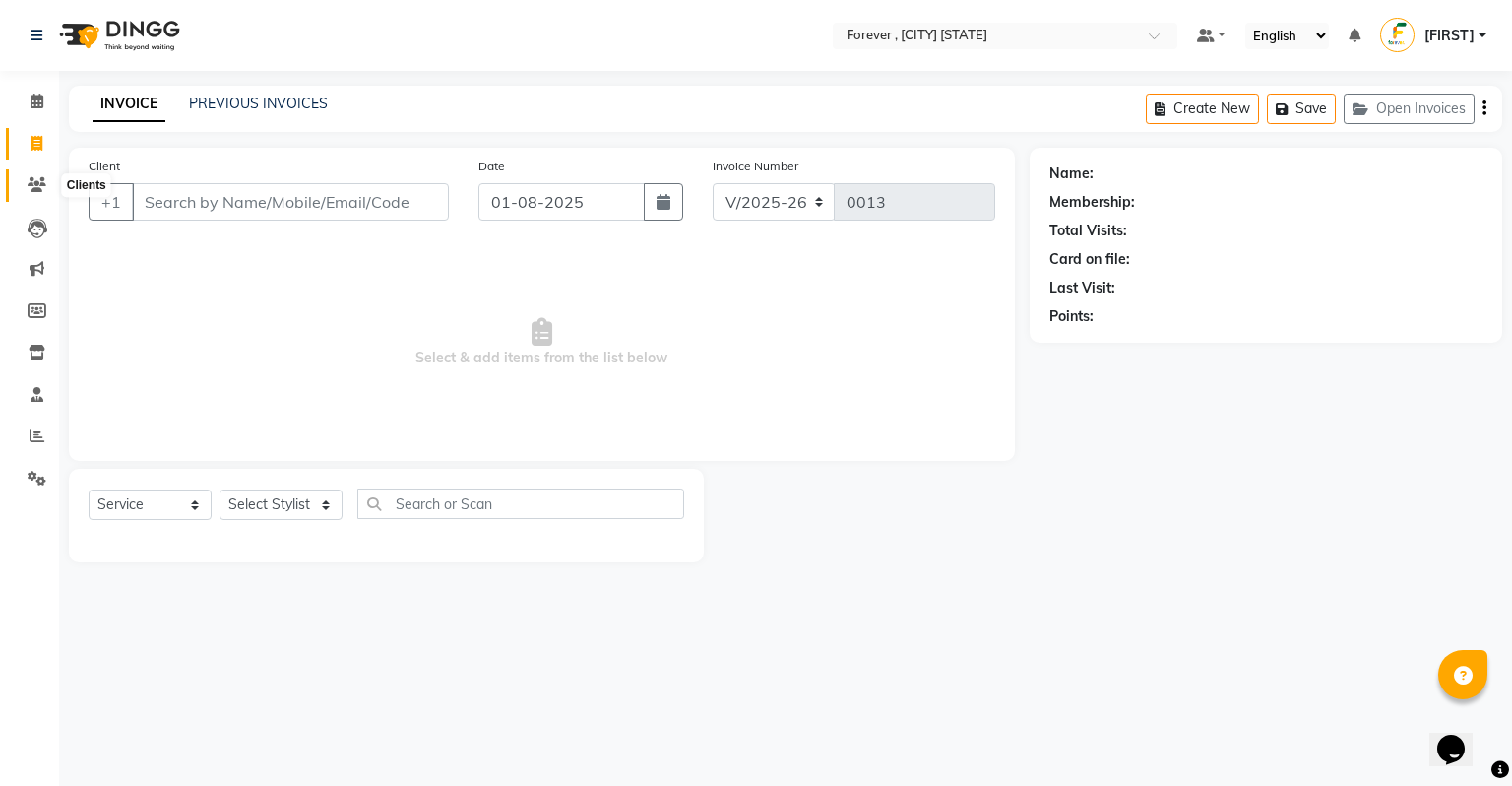 click 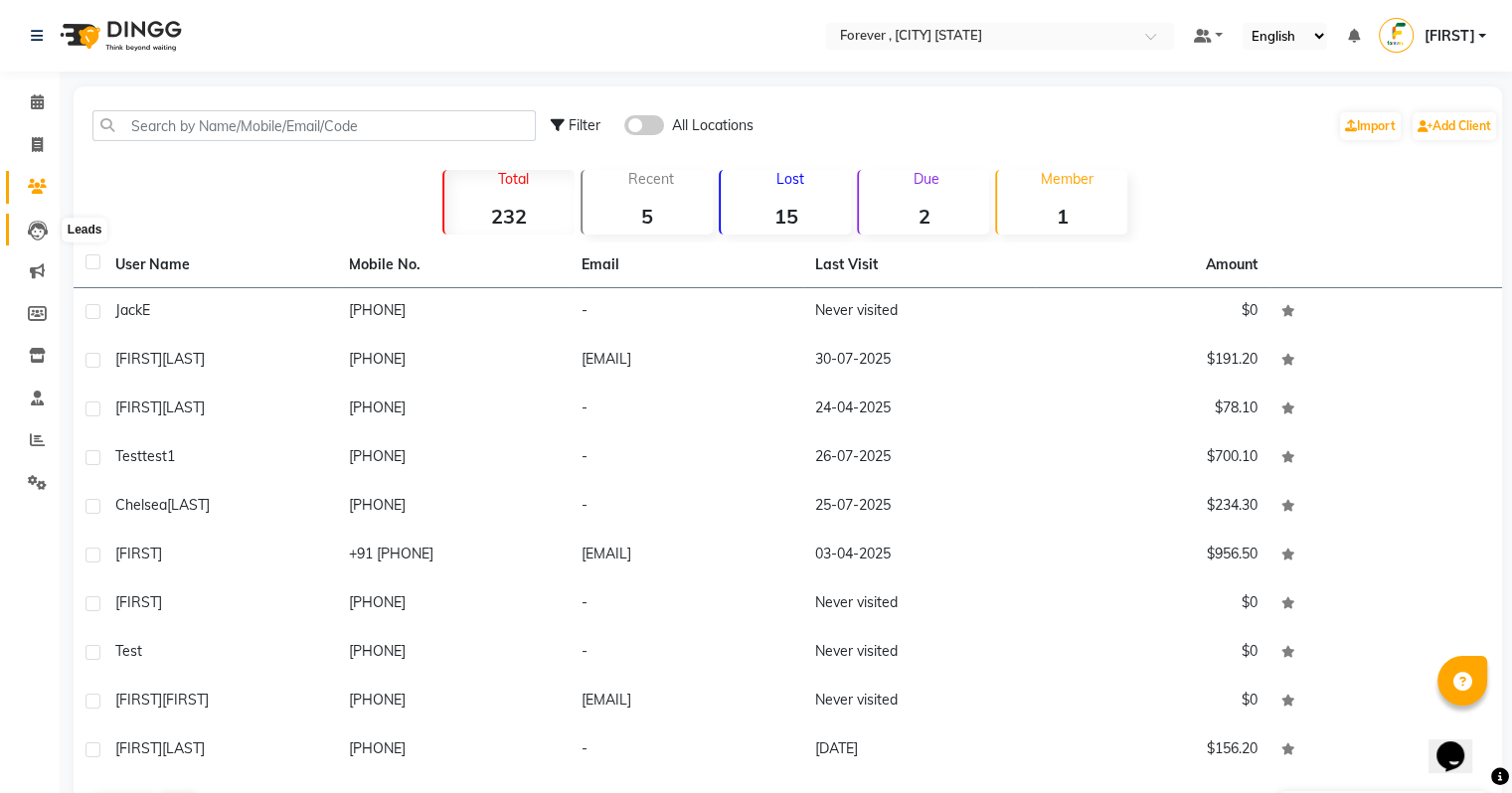 click 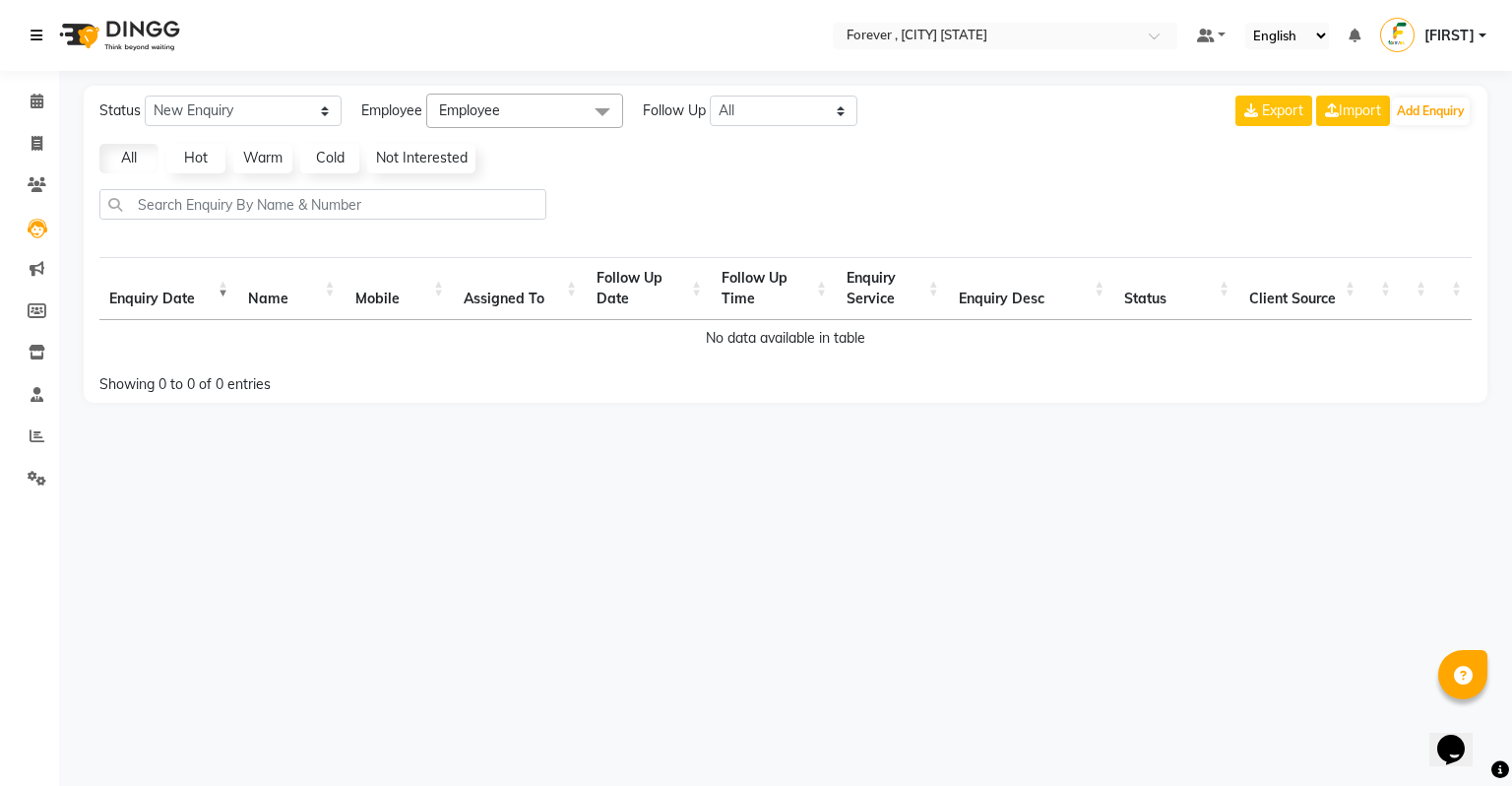 click at bounding box center [40, 35] 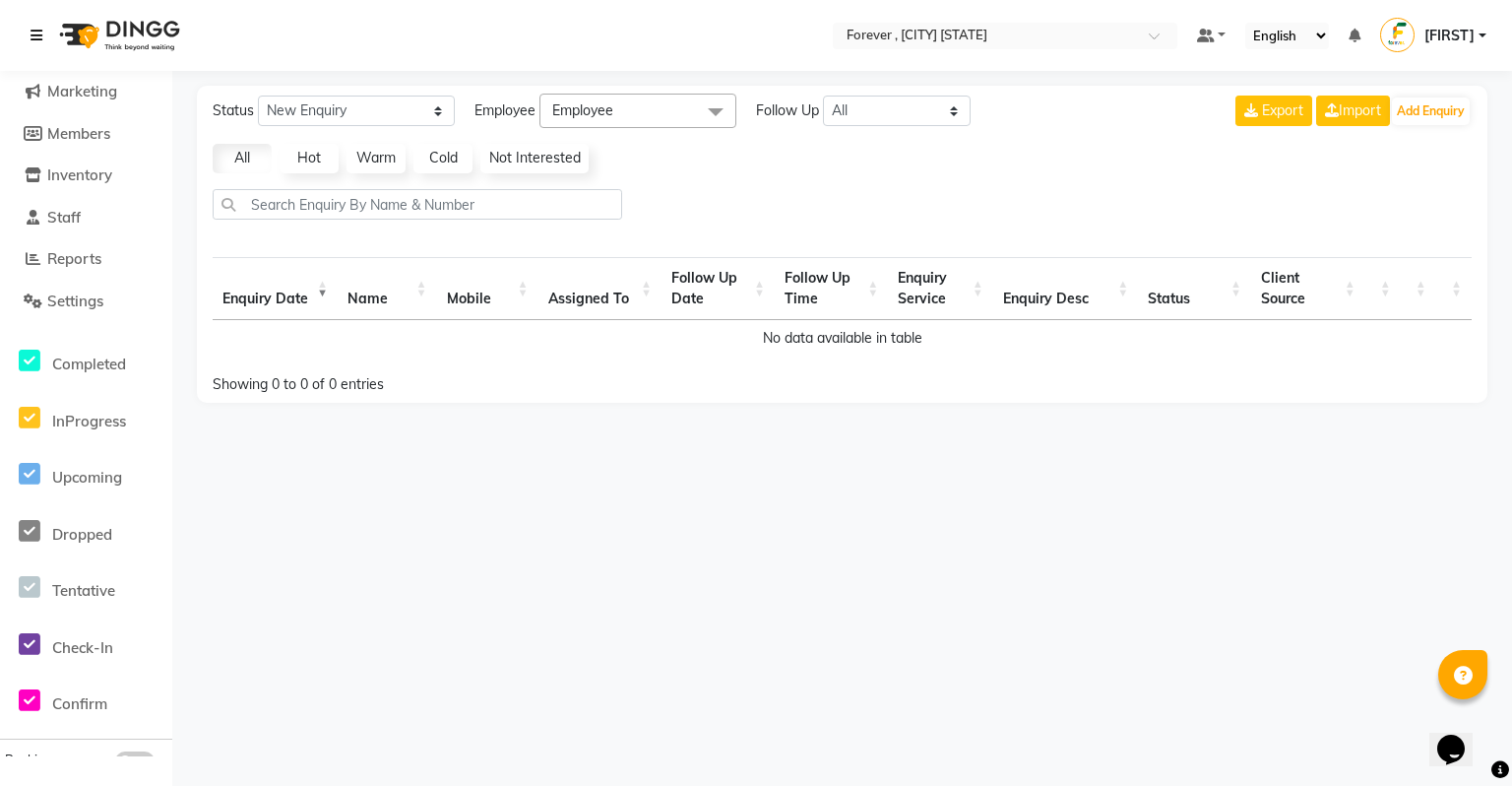 scroll, scrollTop: 0, scrollLeft: 0, axis: both 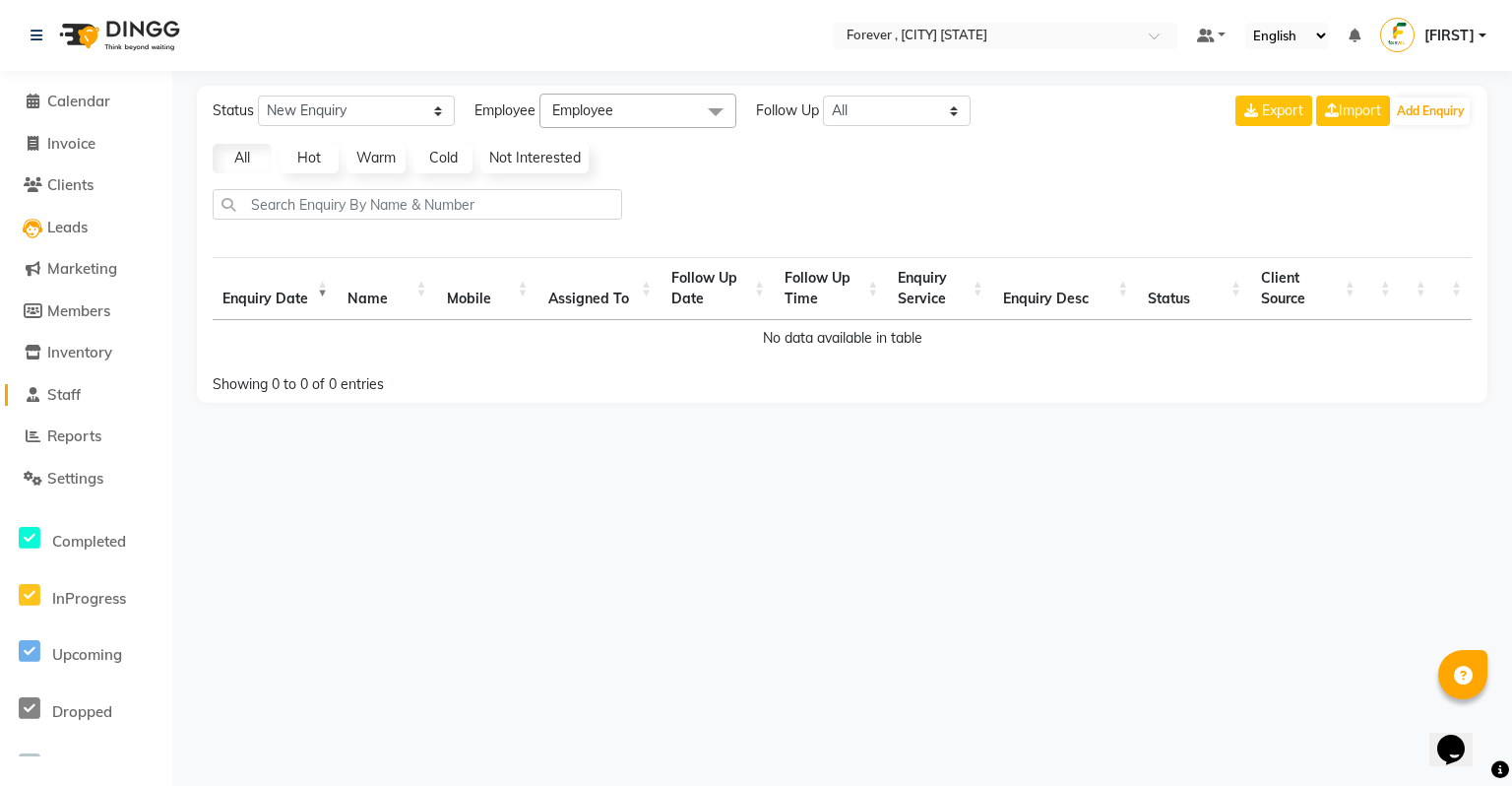 click on "Staff" 